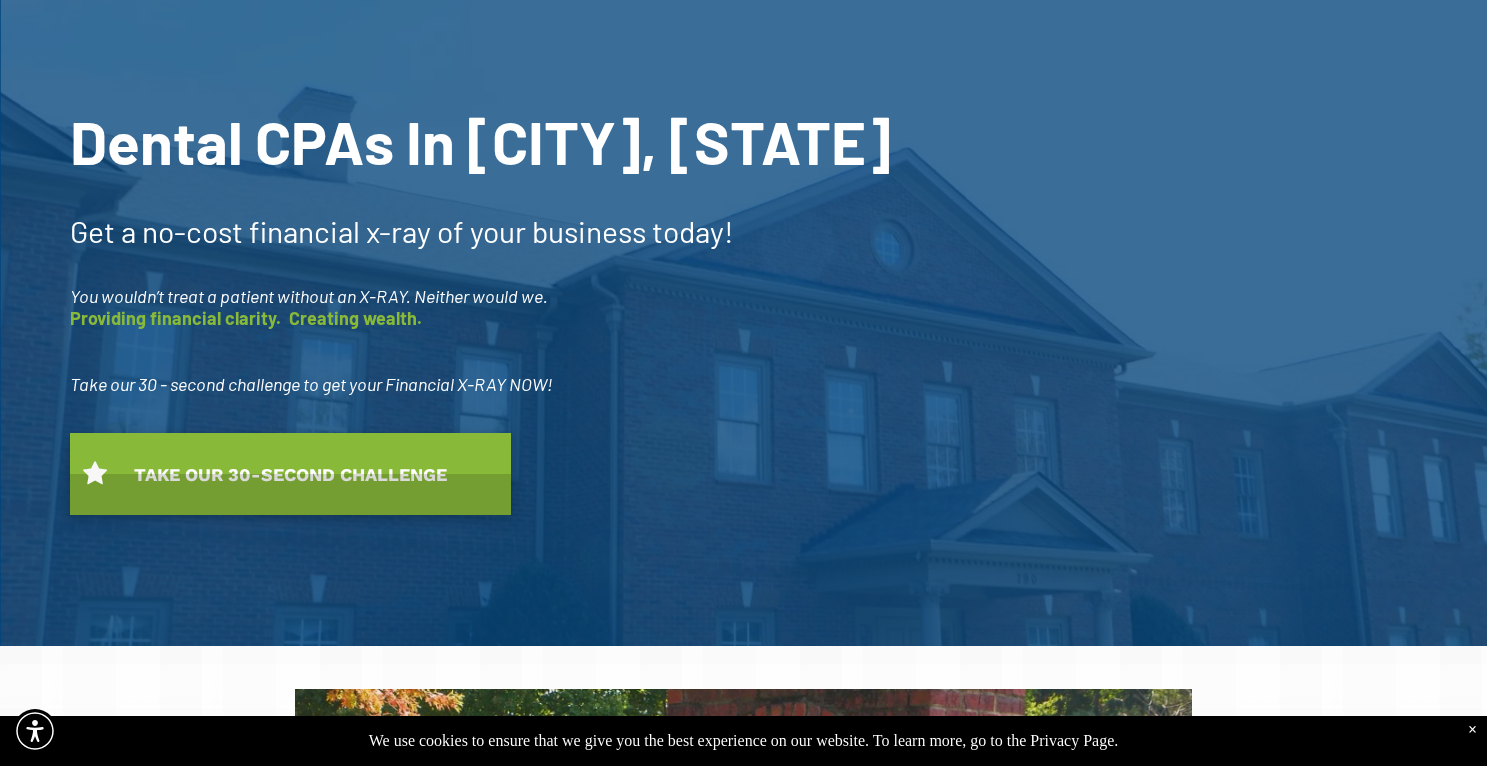 scroll, scrollTop: 0, scrollLeft: 0, axis: both 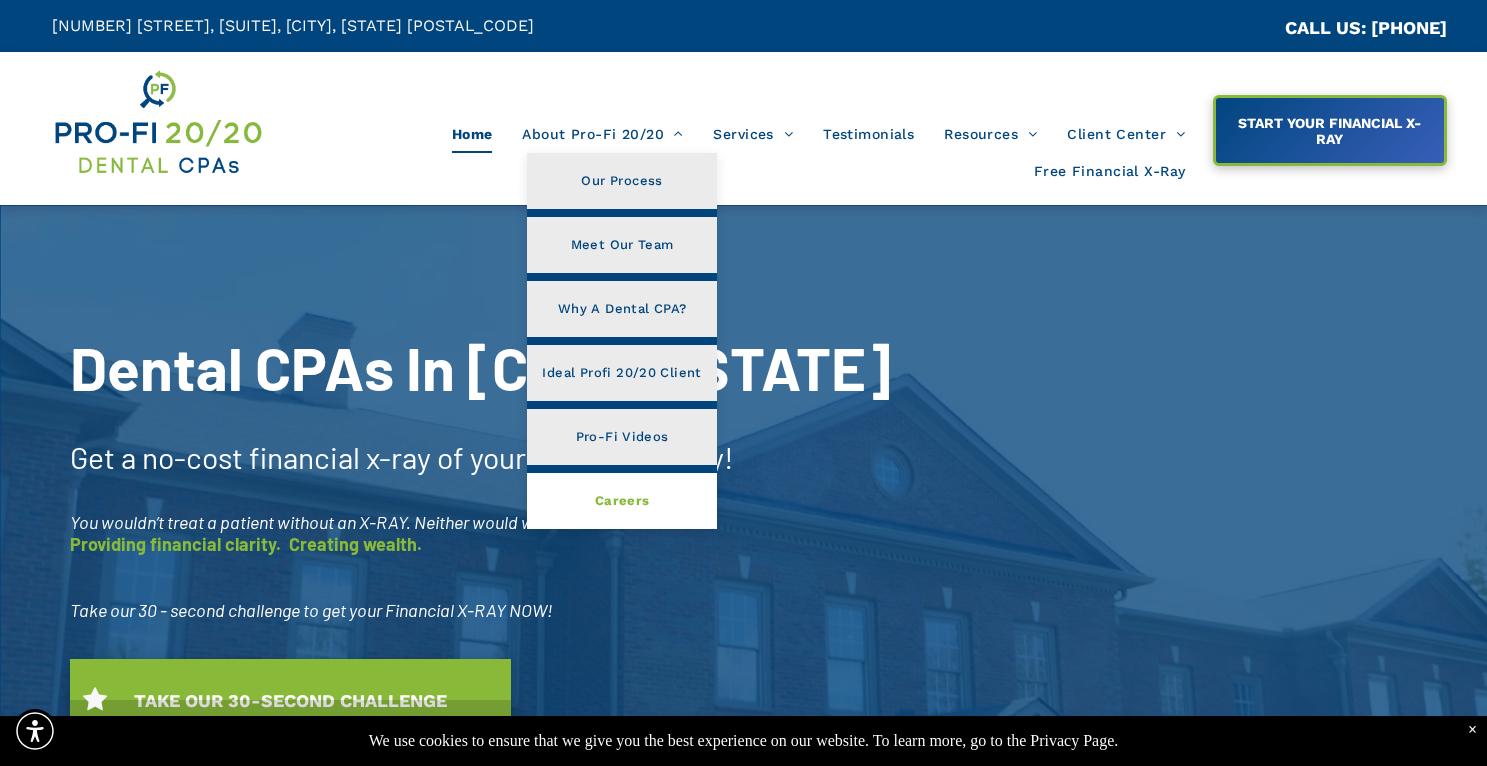 click on "Careers" at bounding box center (622, 501) 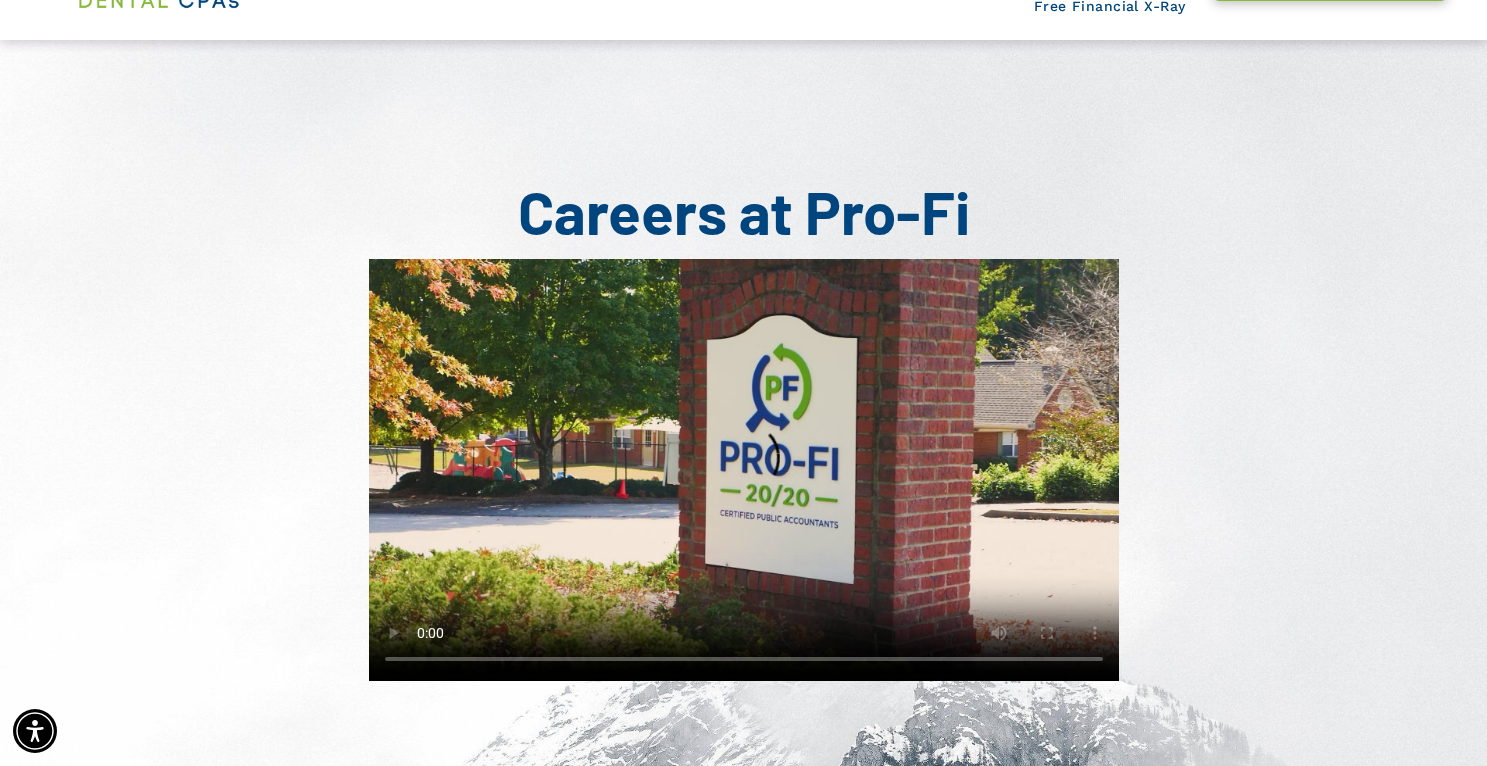 scroll, scrollTop: 0, scrollLeft: 0, axis: both 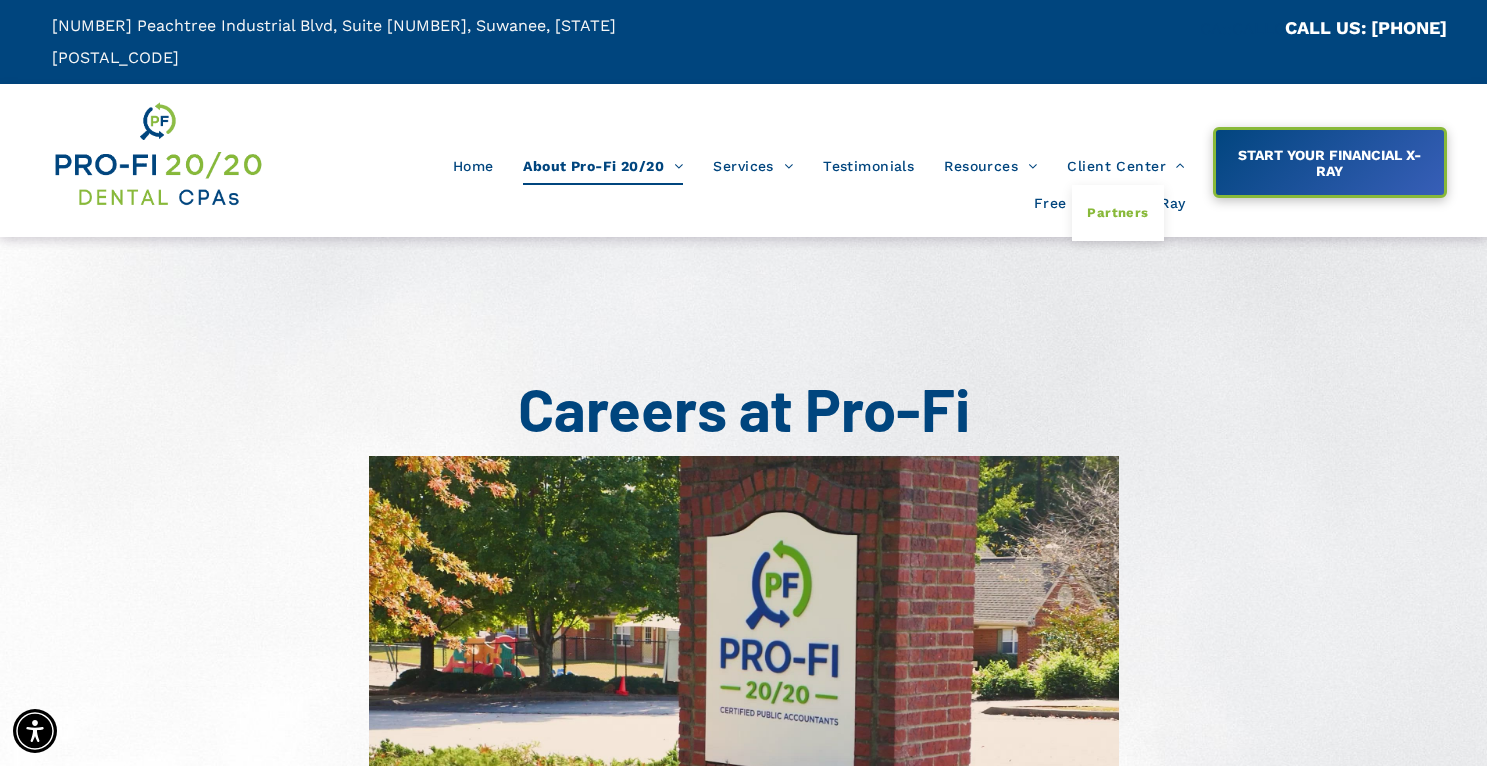 click on "Partners" at bounding box center [1117, 213] 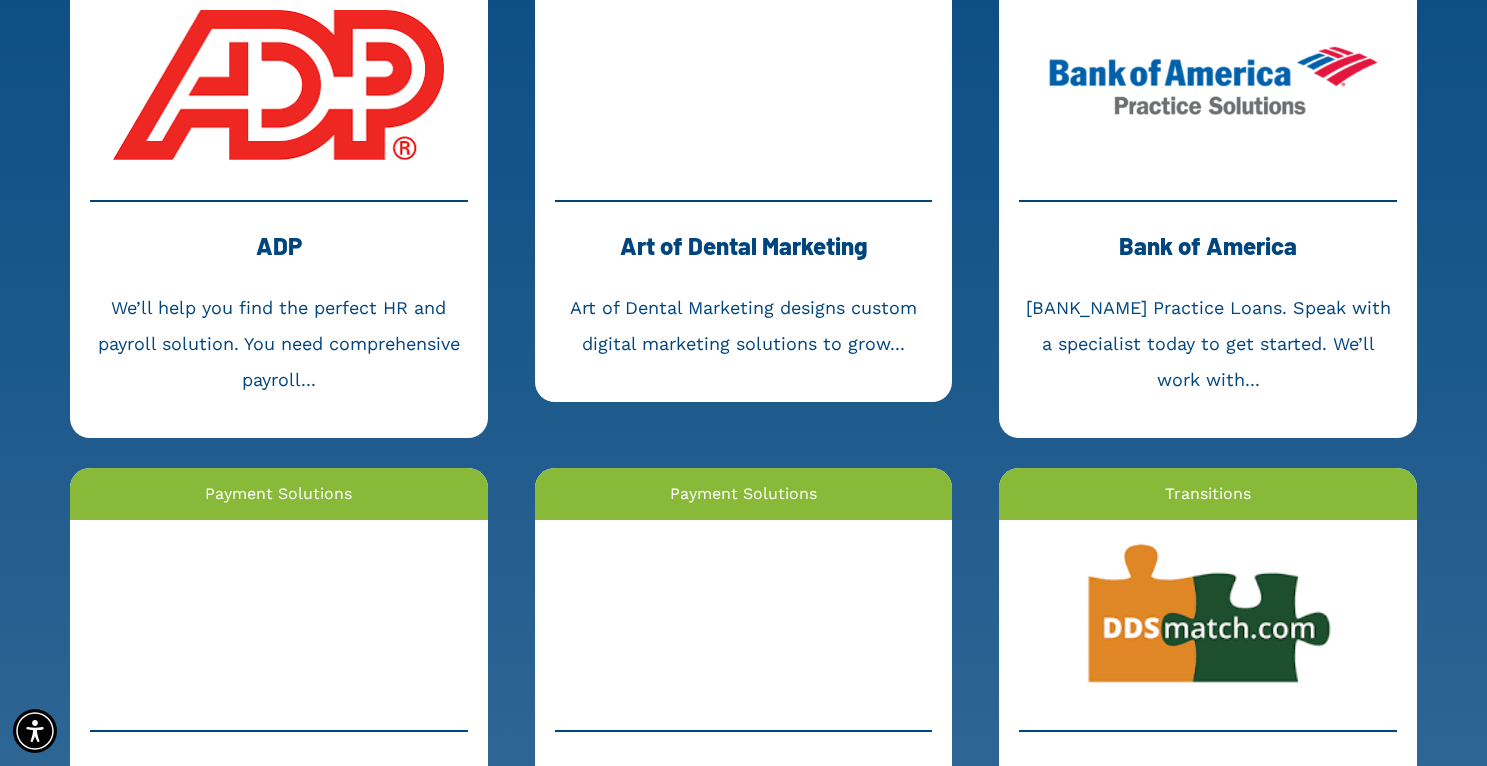 scroll, scrollTop: 0, scrollLeft: 0, axis: both 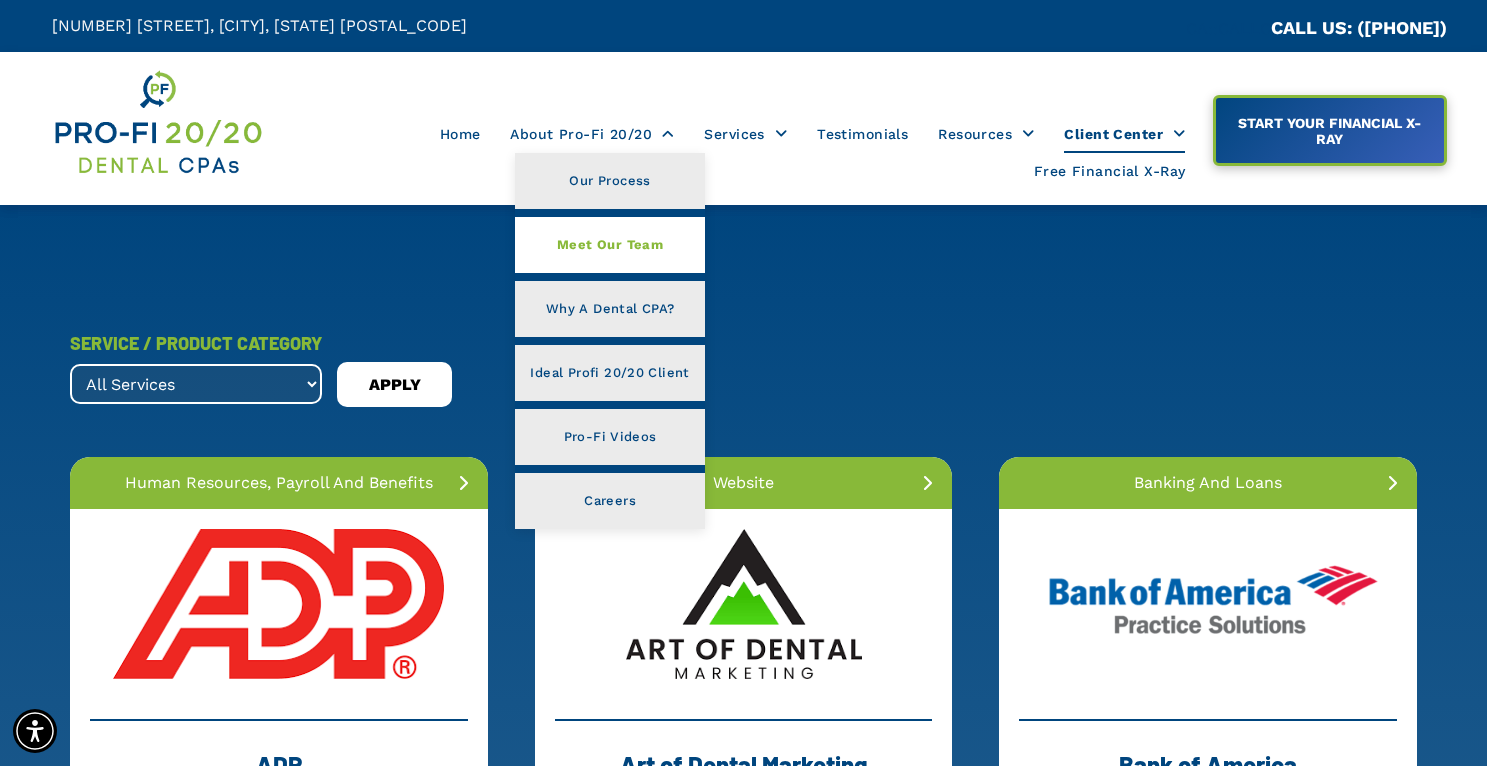 click on "Meet Our Team" at bounding box center (610, 245) 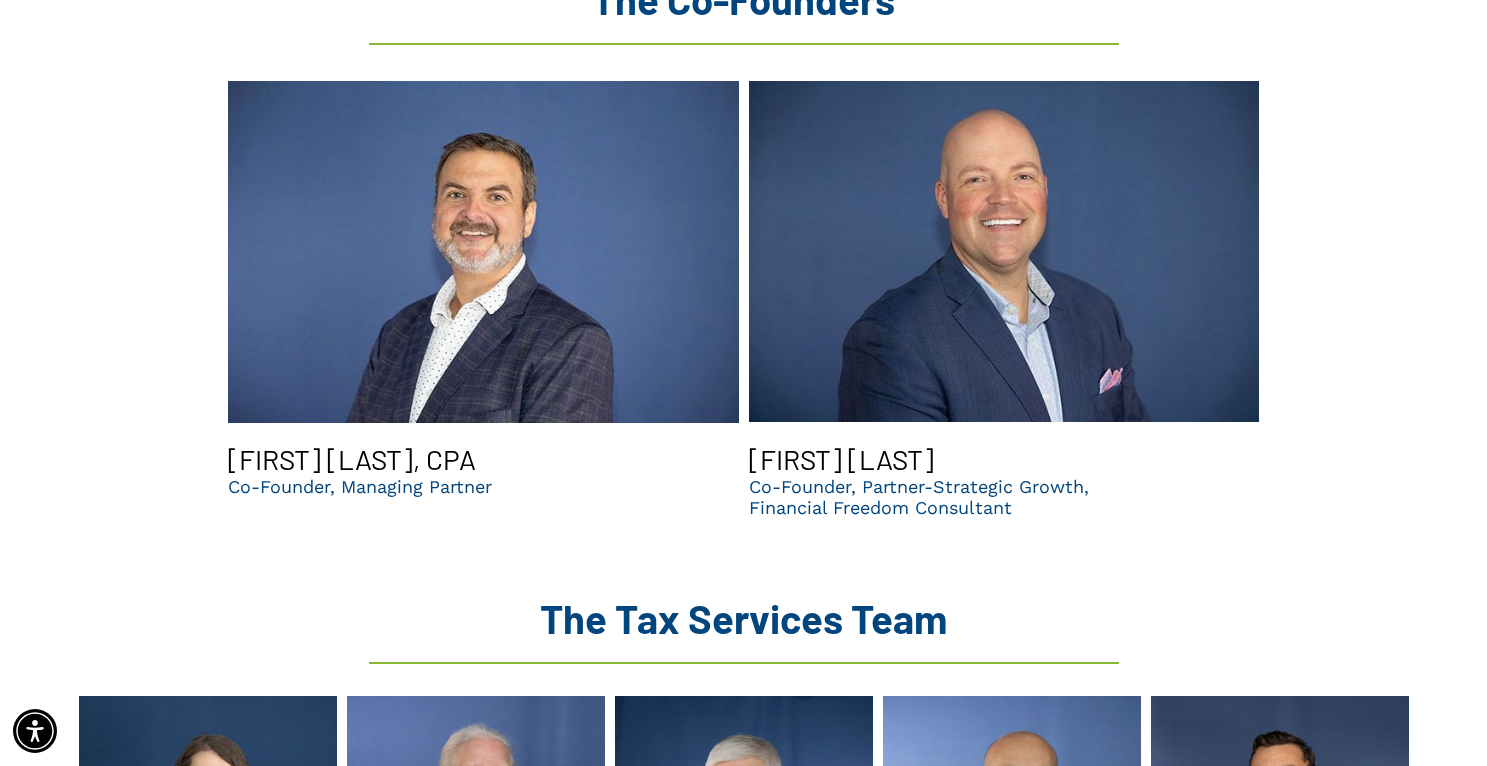 scroll, scrollTop: 1974, scrollLeft: 0, axis: vertical 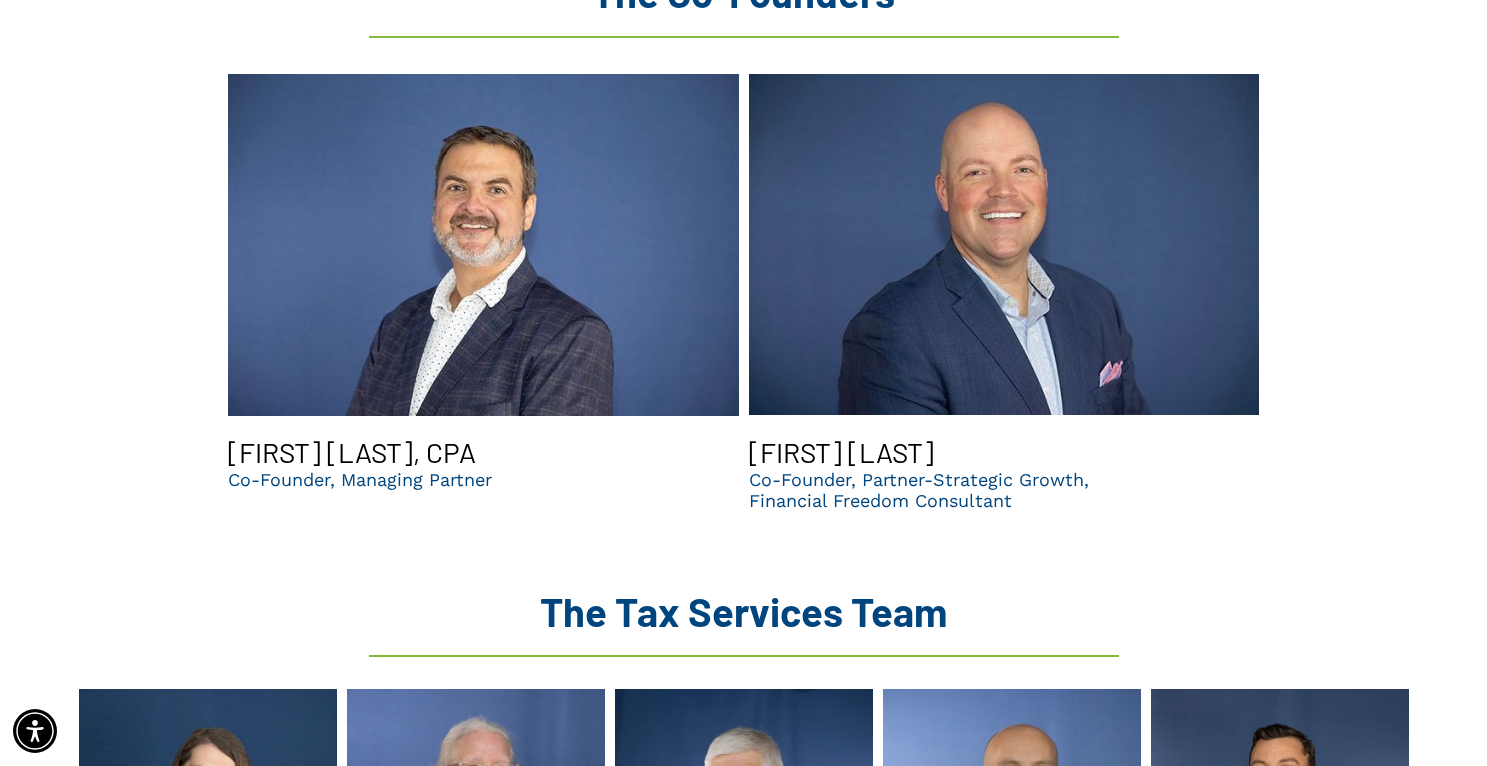 click on "Financial Freedom Consultant" at bounding box center [919, 500] 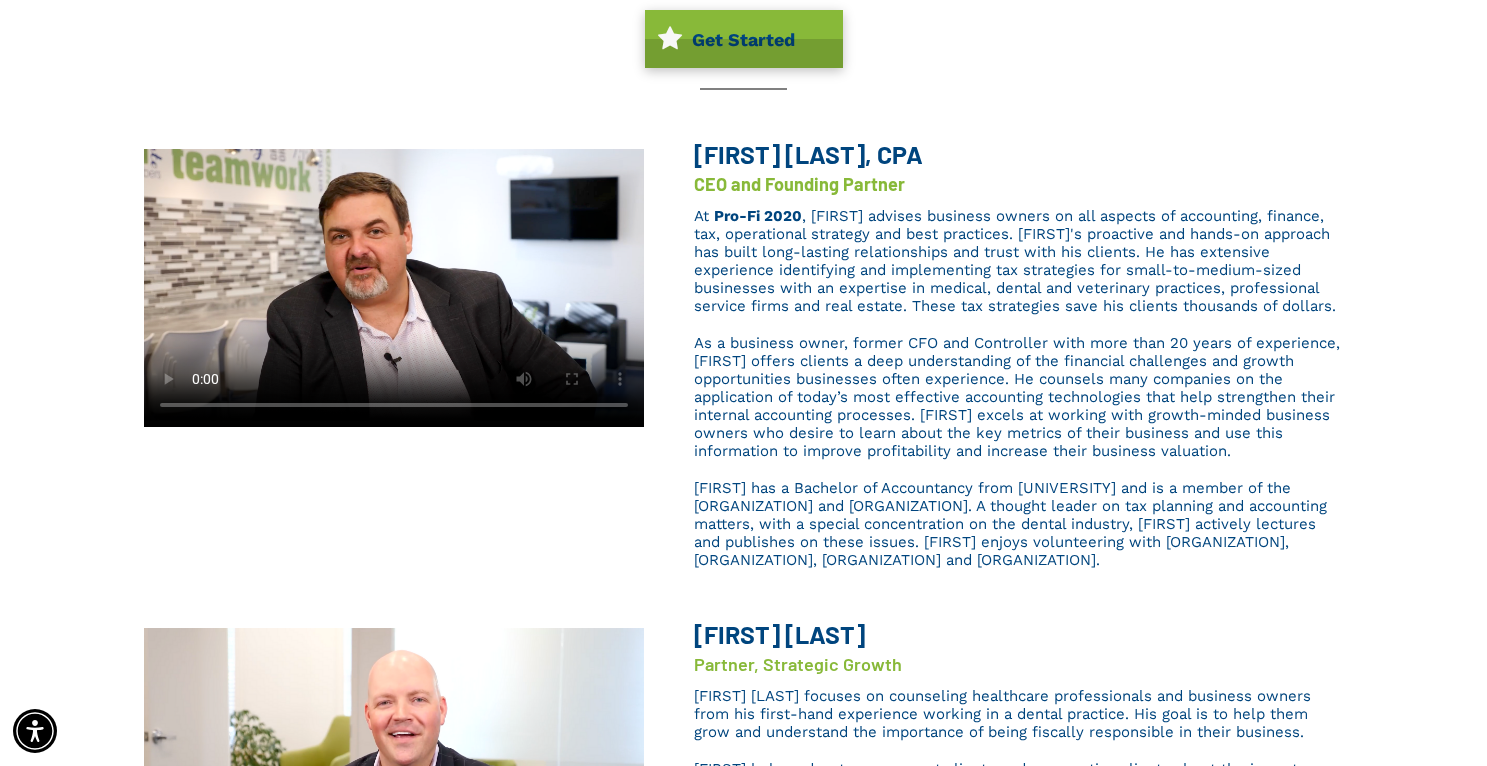 scroll, scrollTop: 0, scrollLeft: 0, axis: both 